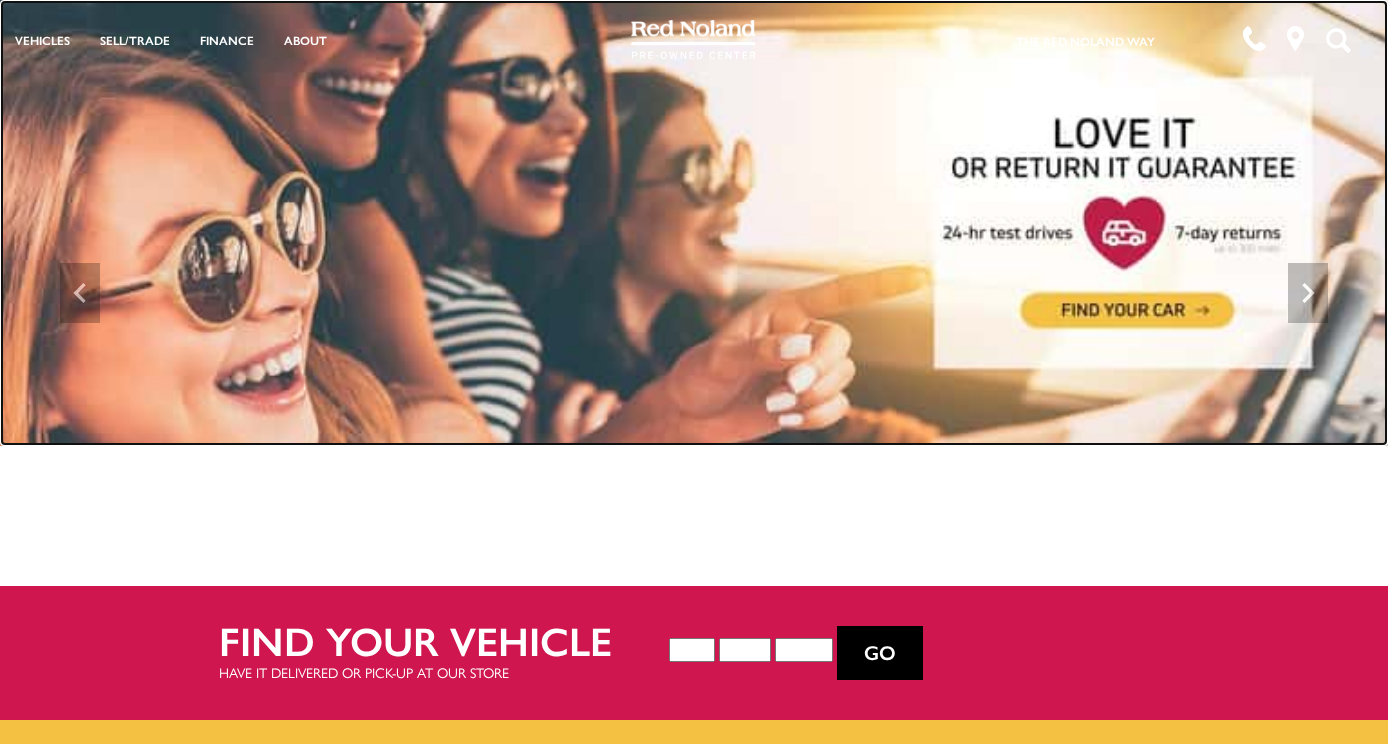 click at bounding box center (694, 223) 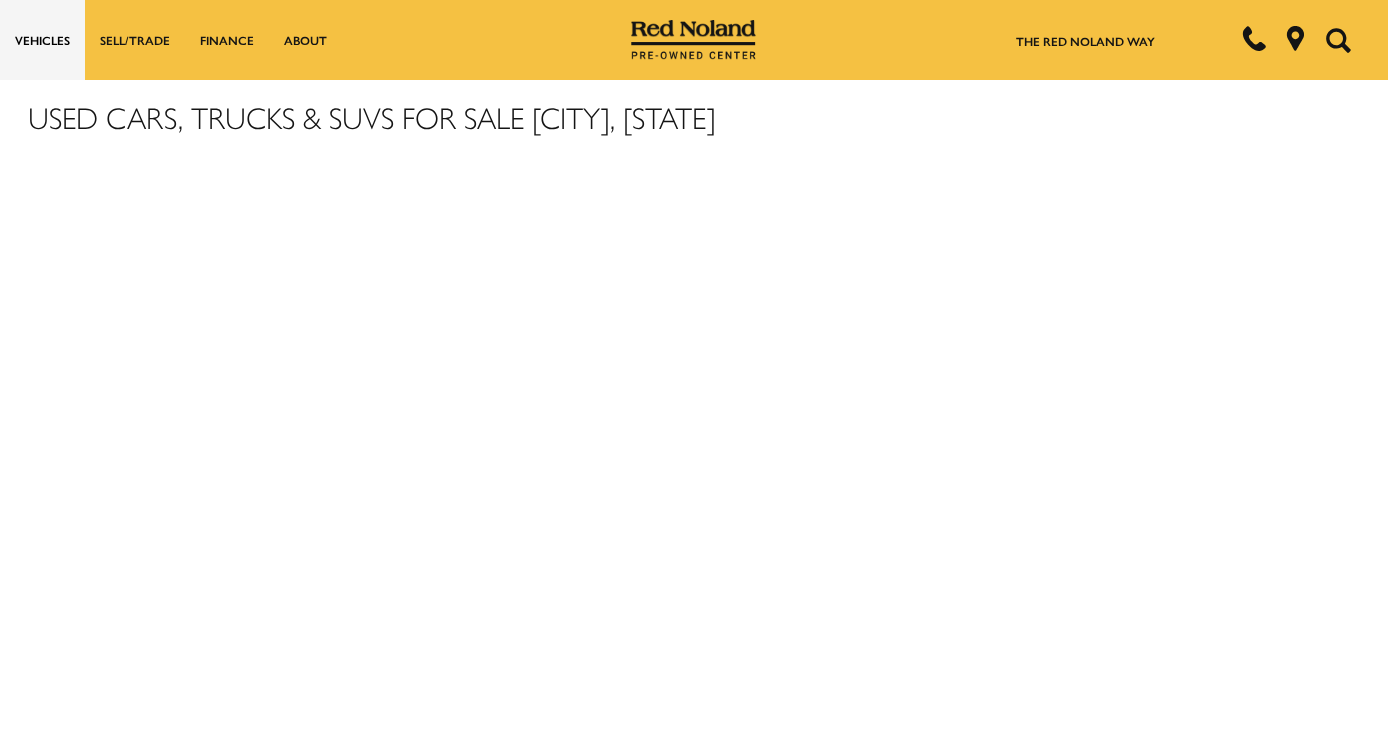 scroll, scrollTop: 0, scrollLeft: 0, axis: both 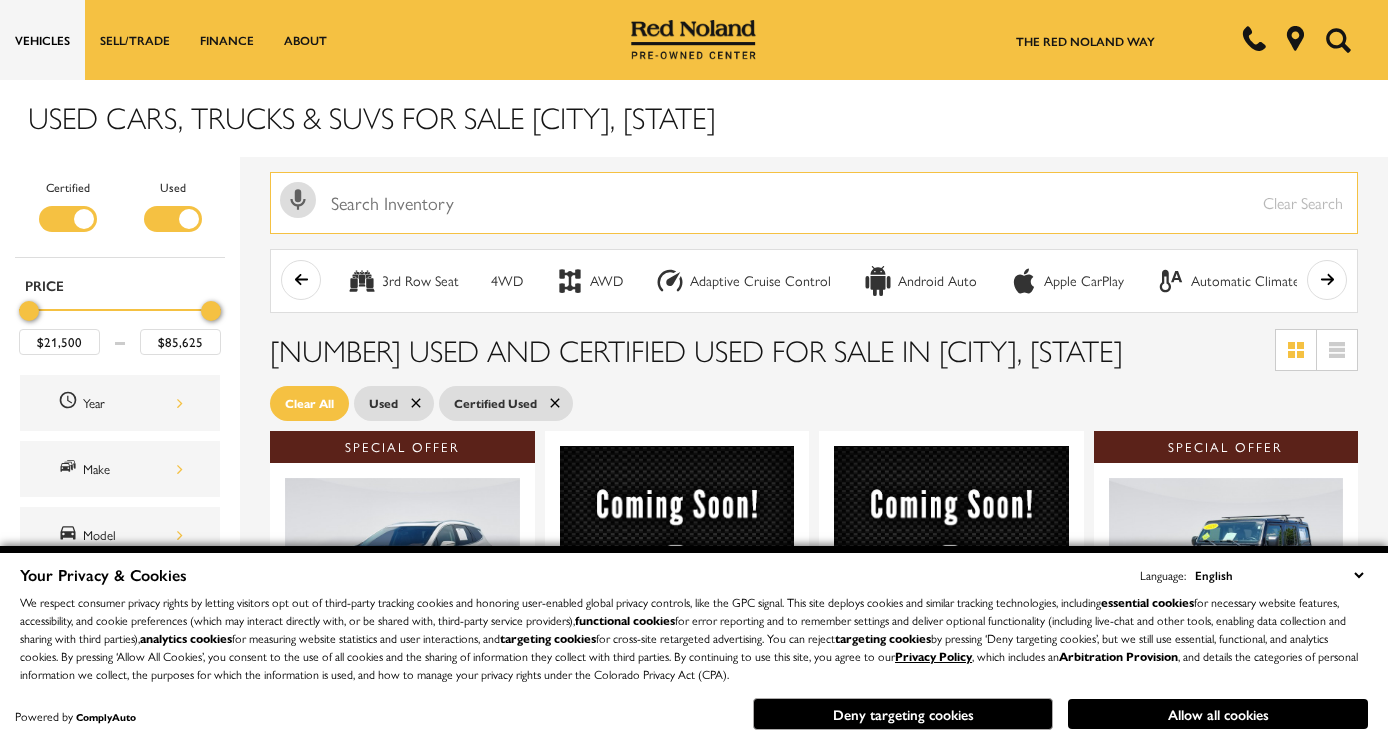 click at bounding box center (814, 203) 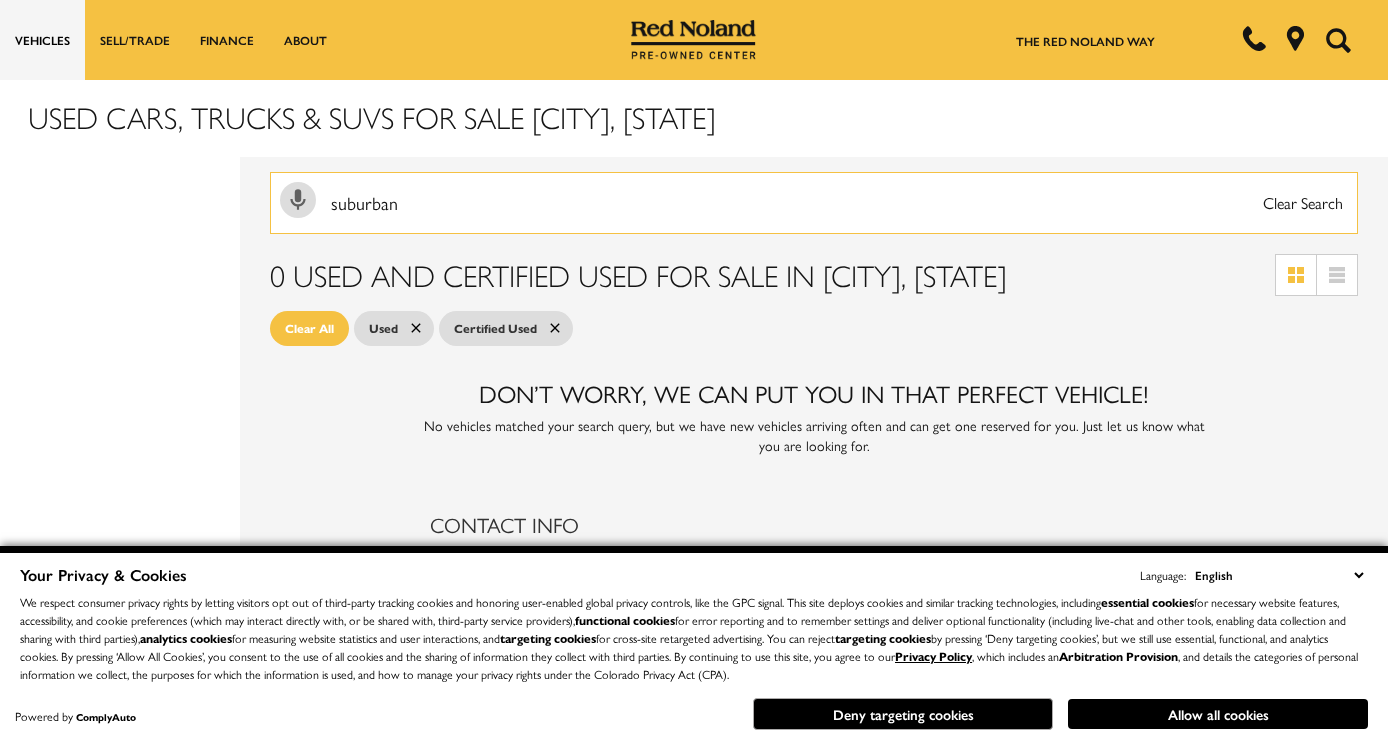 click on "suburban" at bounding box center (814, 203) 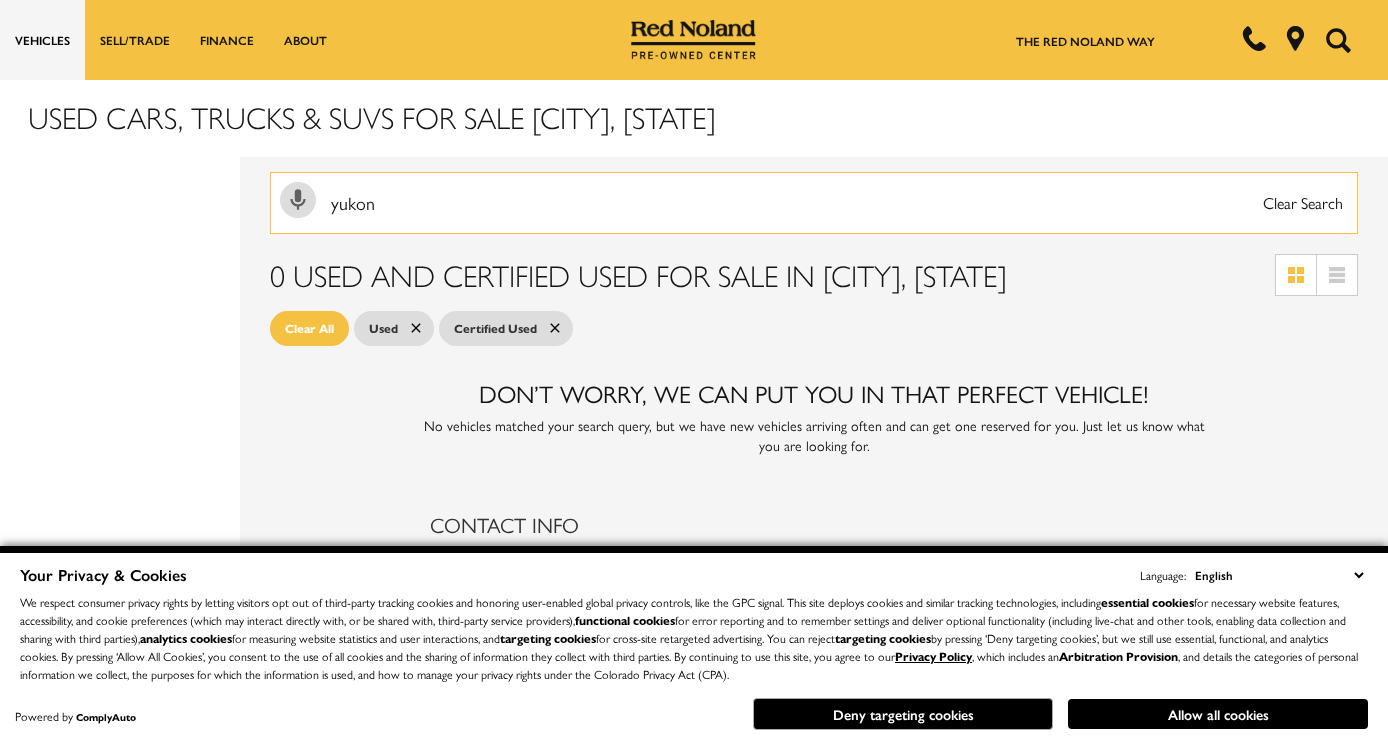 type on "yukon" 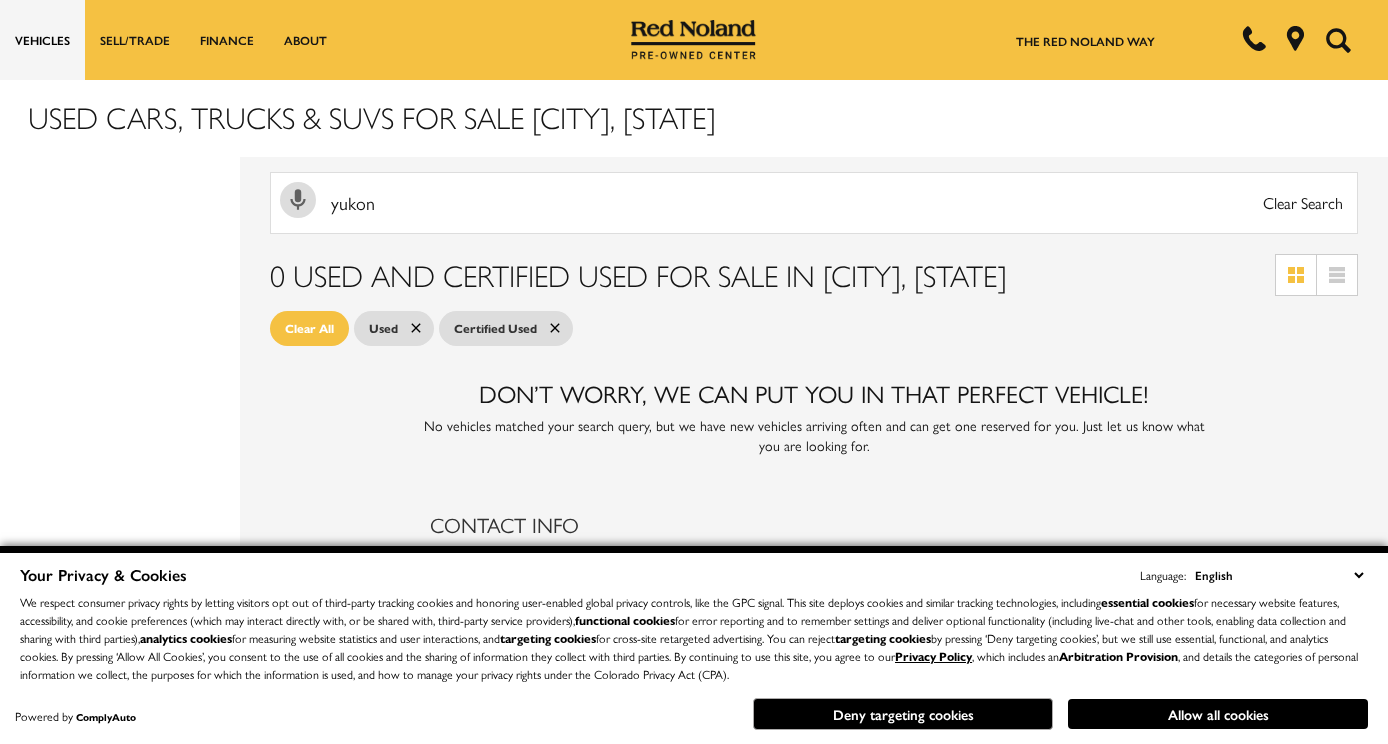 click on "Clear Search" at bounding box center [1303, 203] 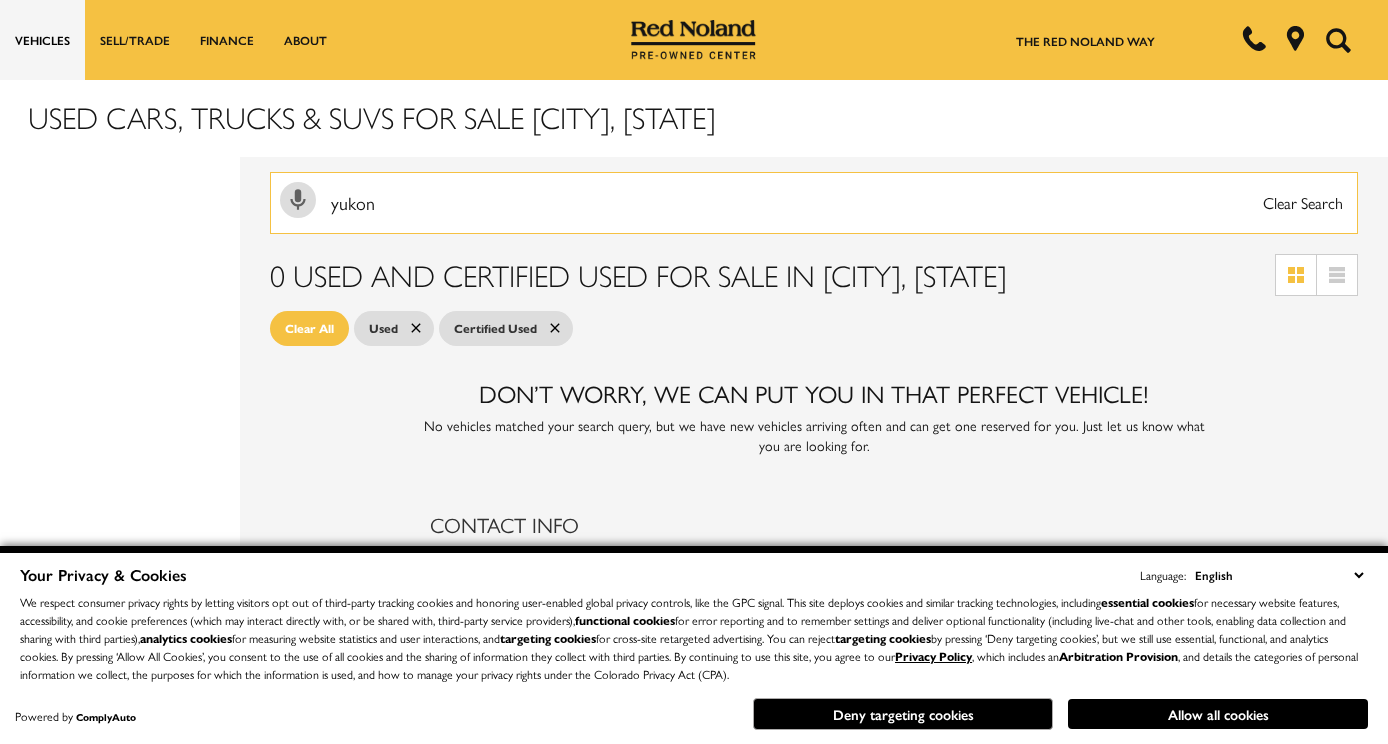 type 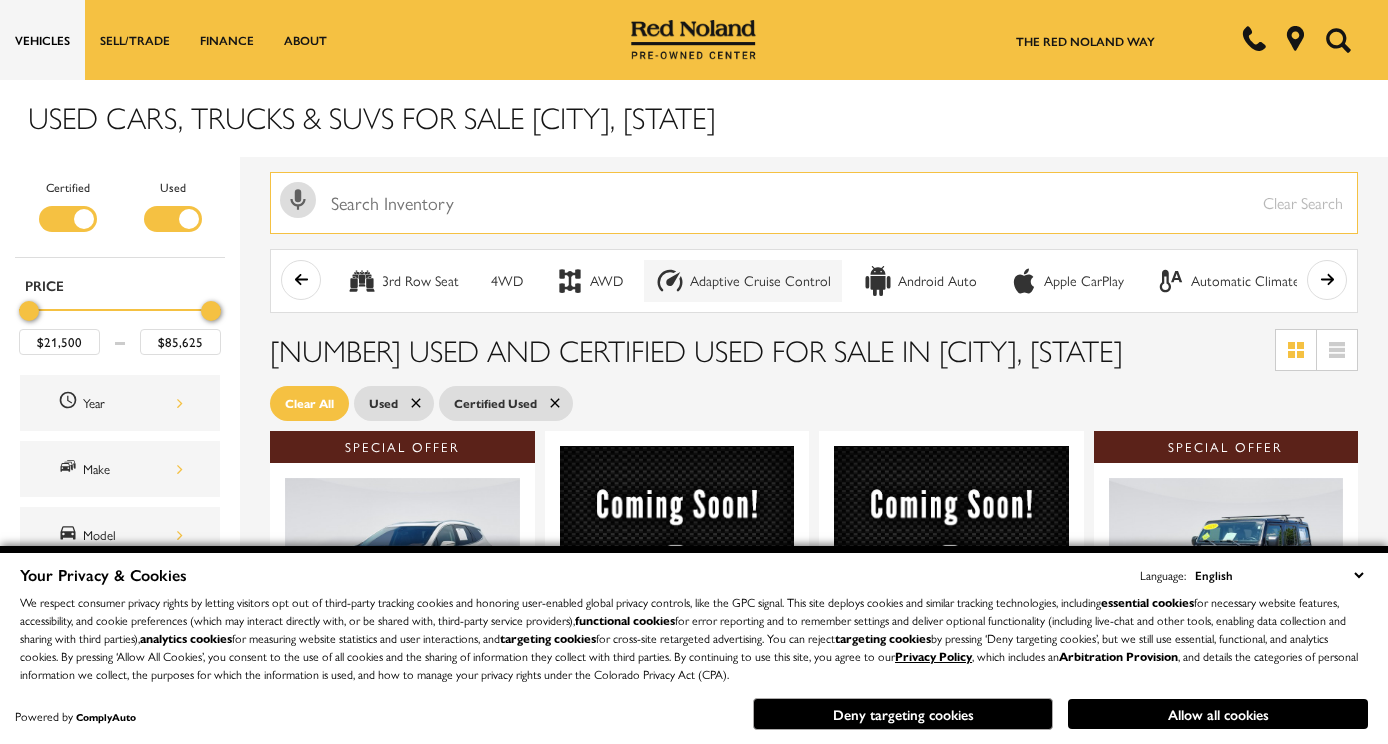 scroll, scrollTop: 0, scrollLeft: 0, axis: both 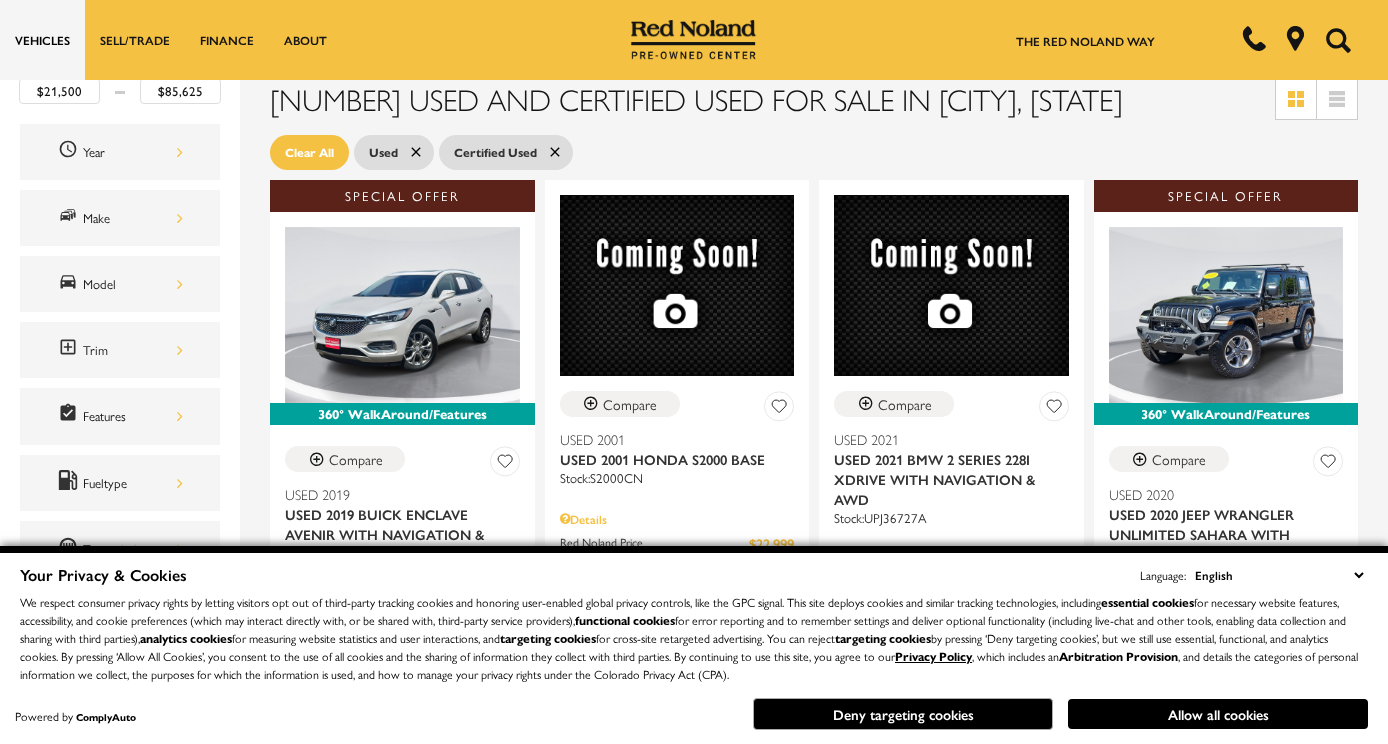 click on "English Spanish / Español English / United Kingdom Korean / 한국어 Vietnamese / Tiếng Việt Nam Tagalog / Filipino Chinese / 中文 German / Deutsch French / Français" at bounding box center (1279, 575) 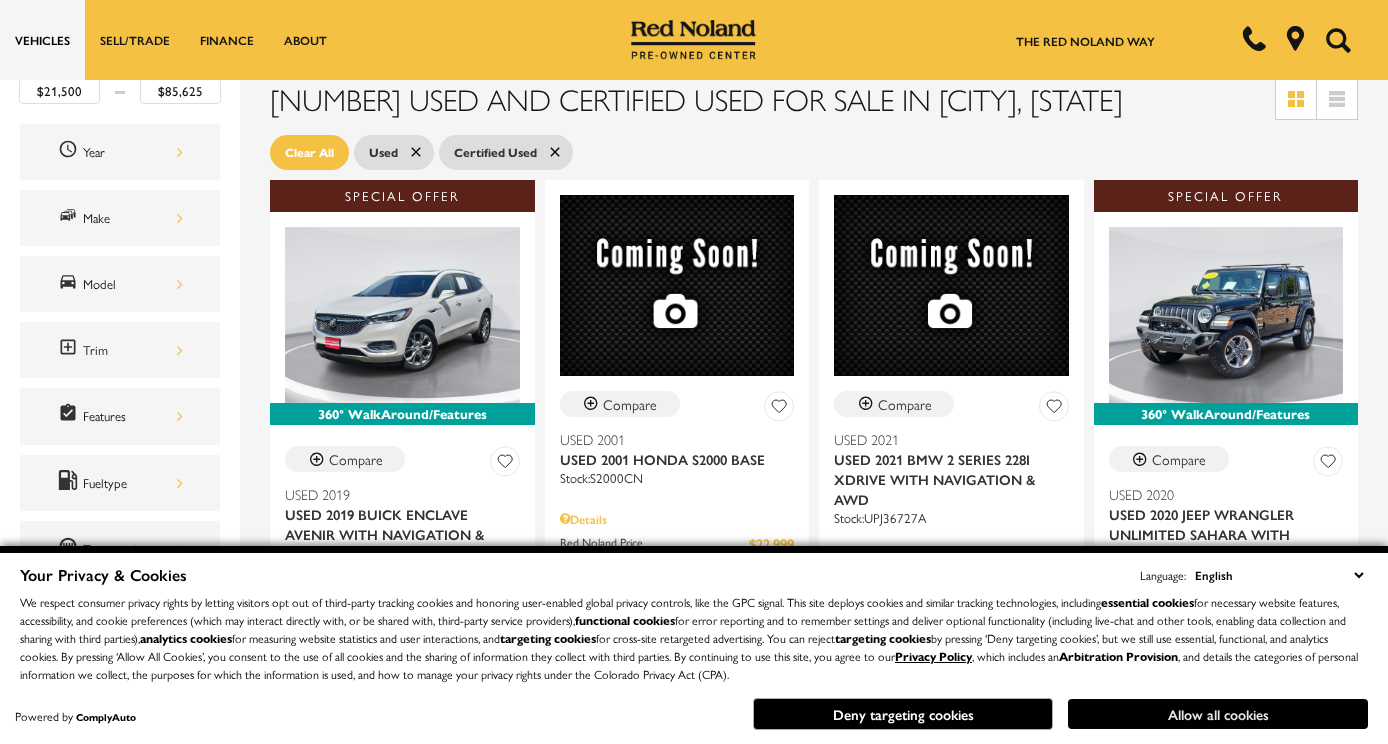 click on "Allow all cookies" at bounding box center (1218, 714) 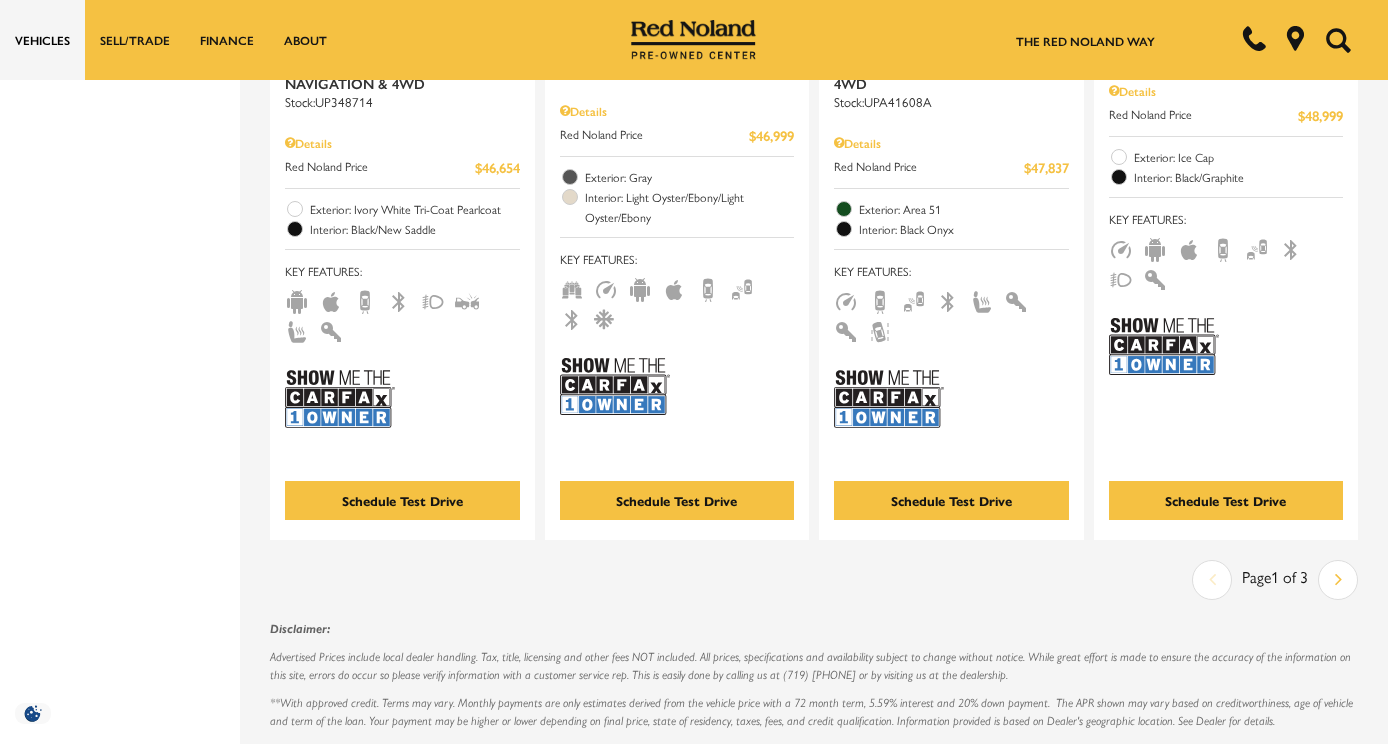 scroll, scrollTop: 4105, scrollLeft: 0, axis: vertical 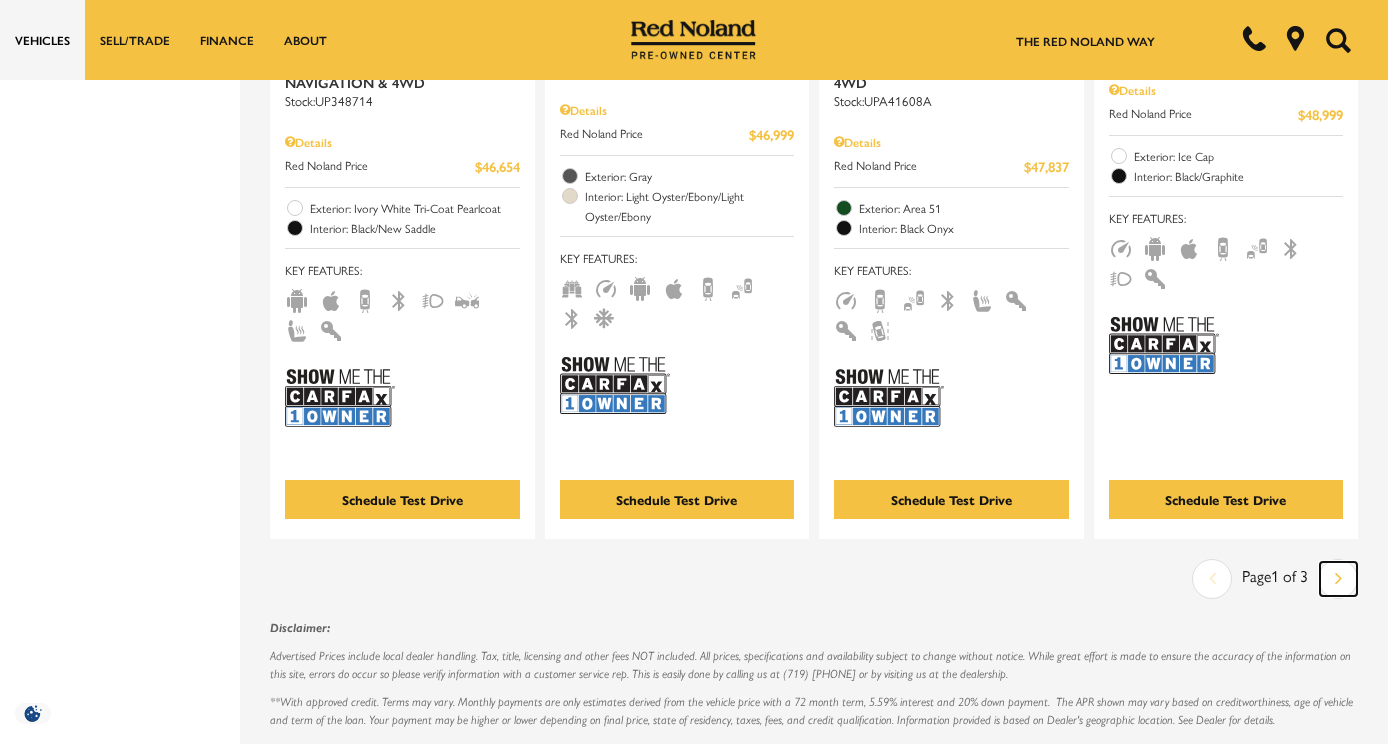 click on "Next" at bounding box center [1338, 579] 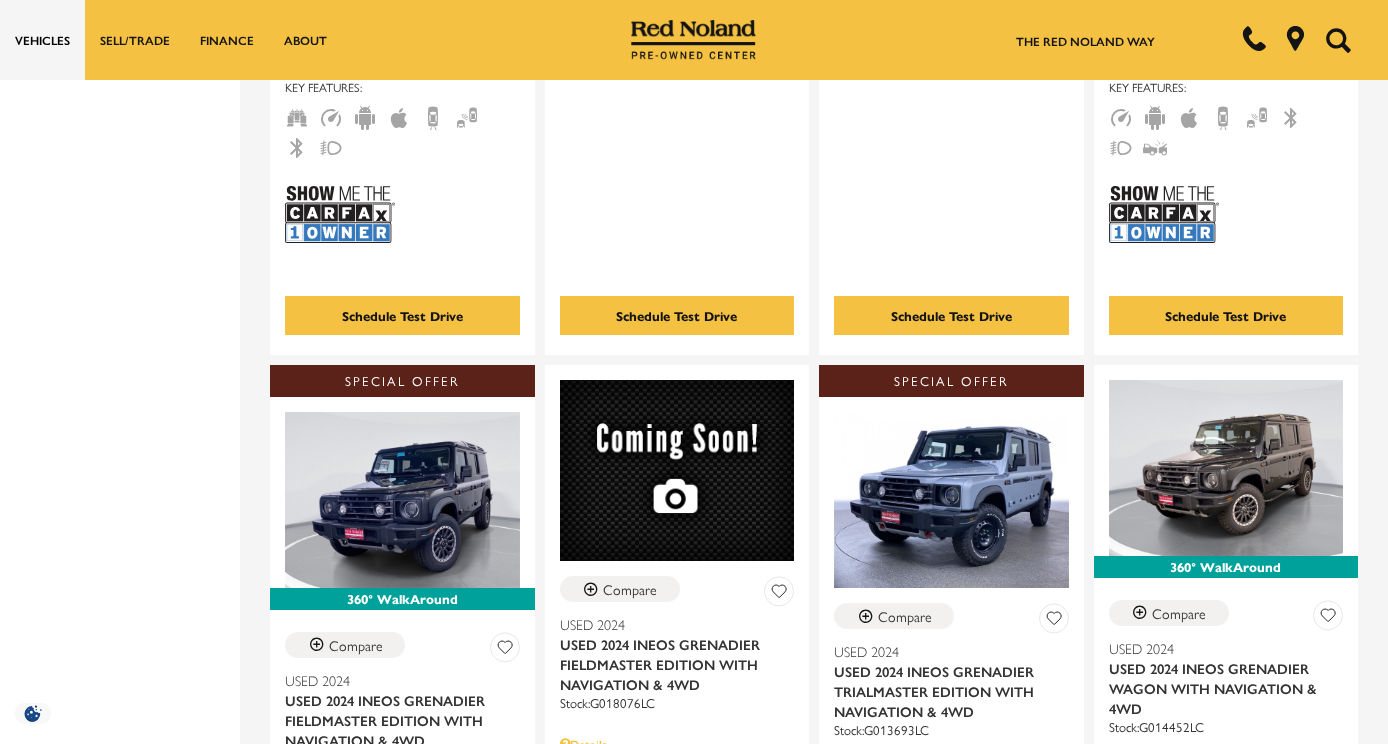 scroll, scrollTop: 2785, scrollLeft: 0, axis: vertical 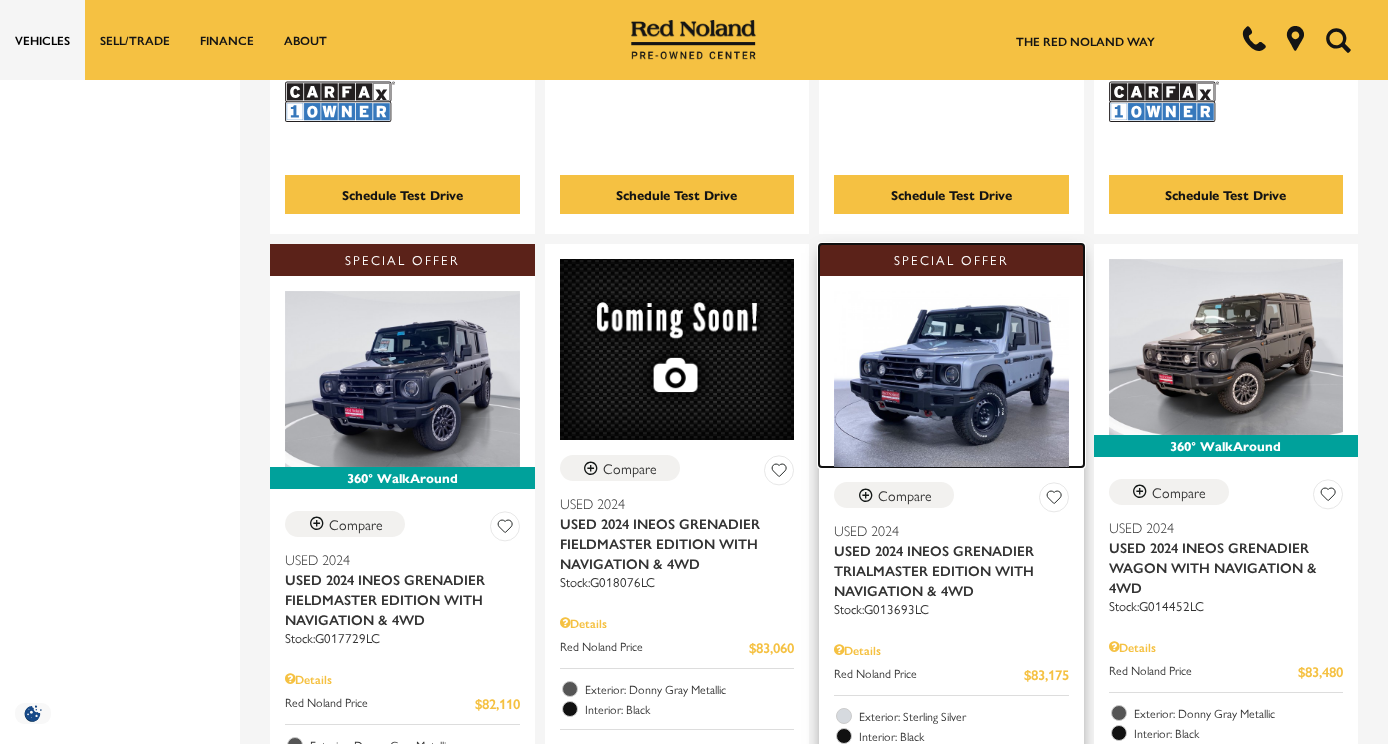 click at bounding box center (951, 379) 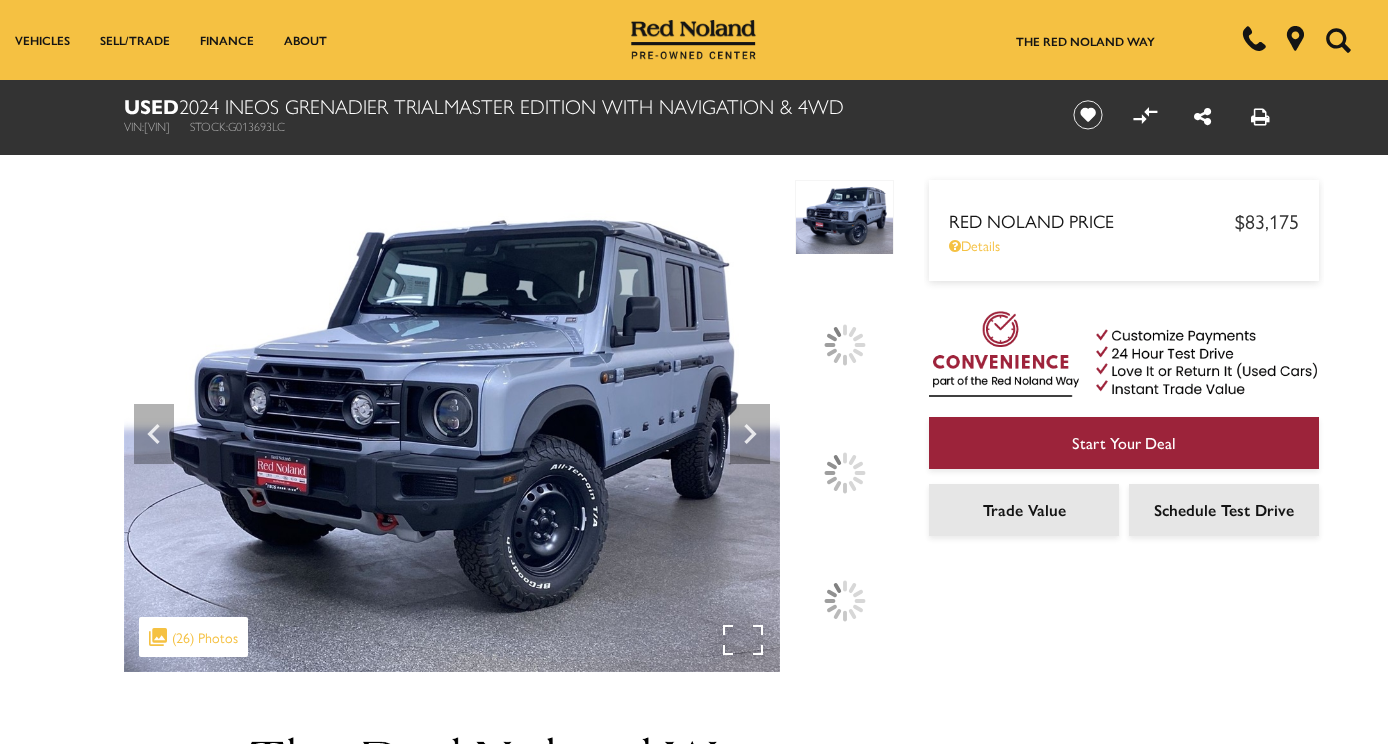 scroll, scrollTop: 0, scrollLeft: 0, axis: both 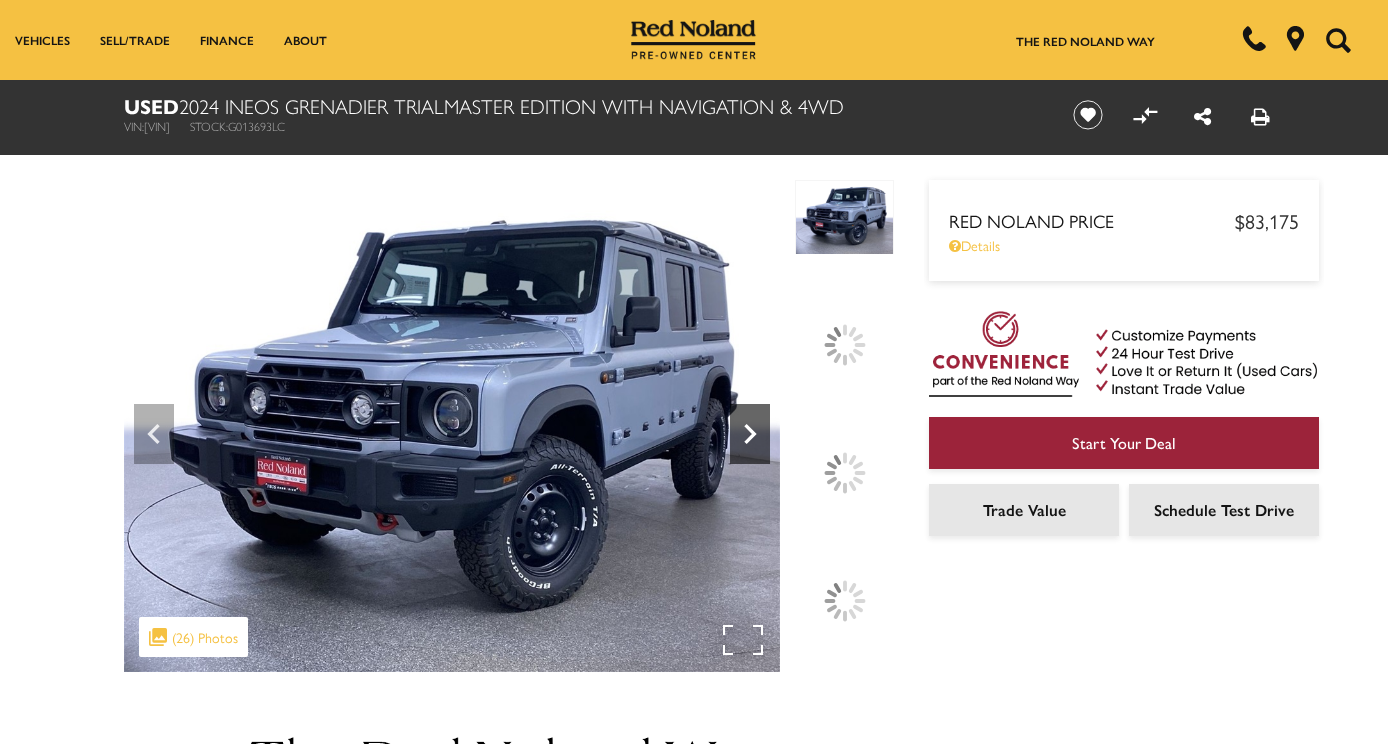 click 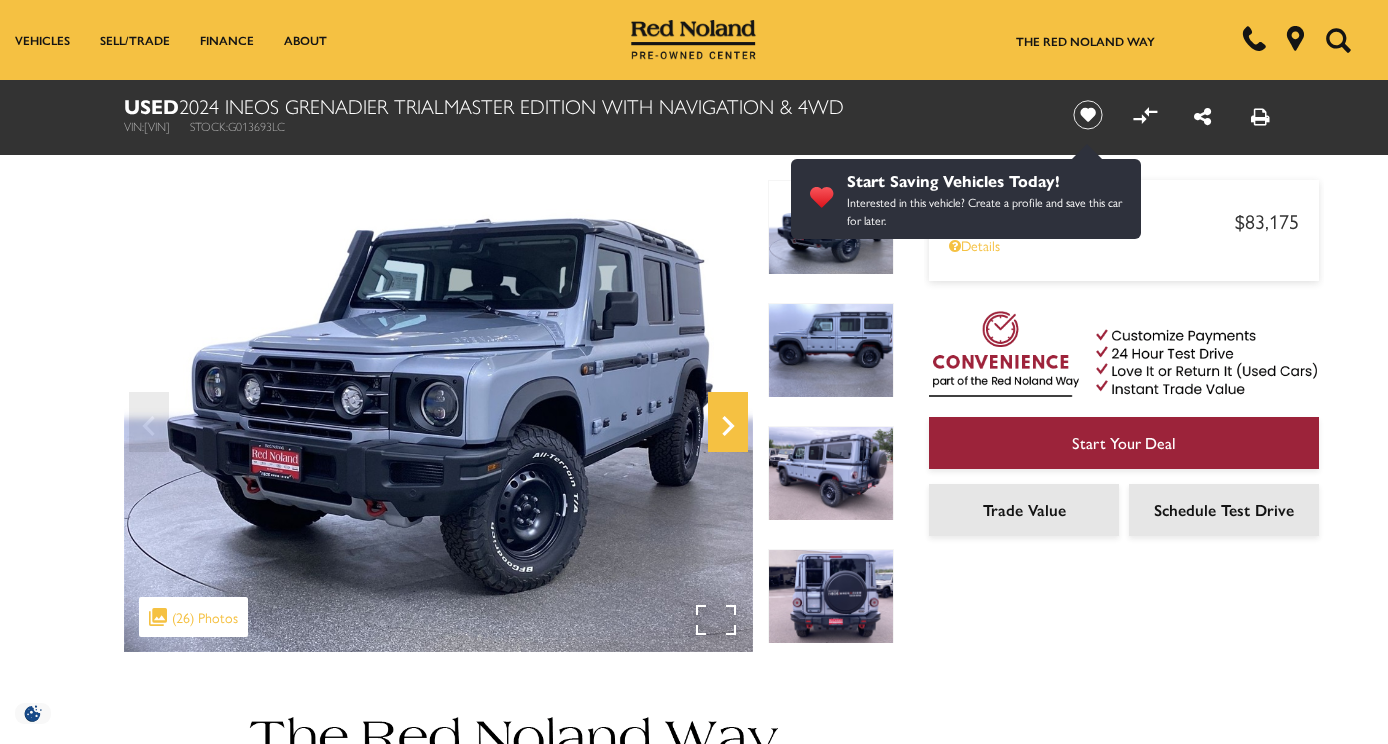 click 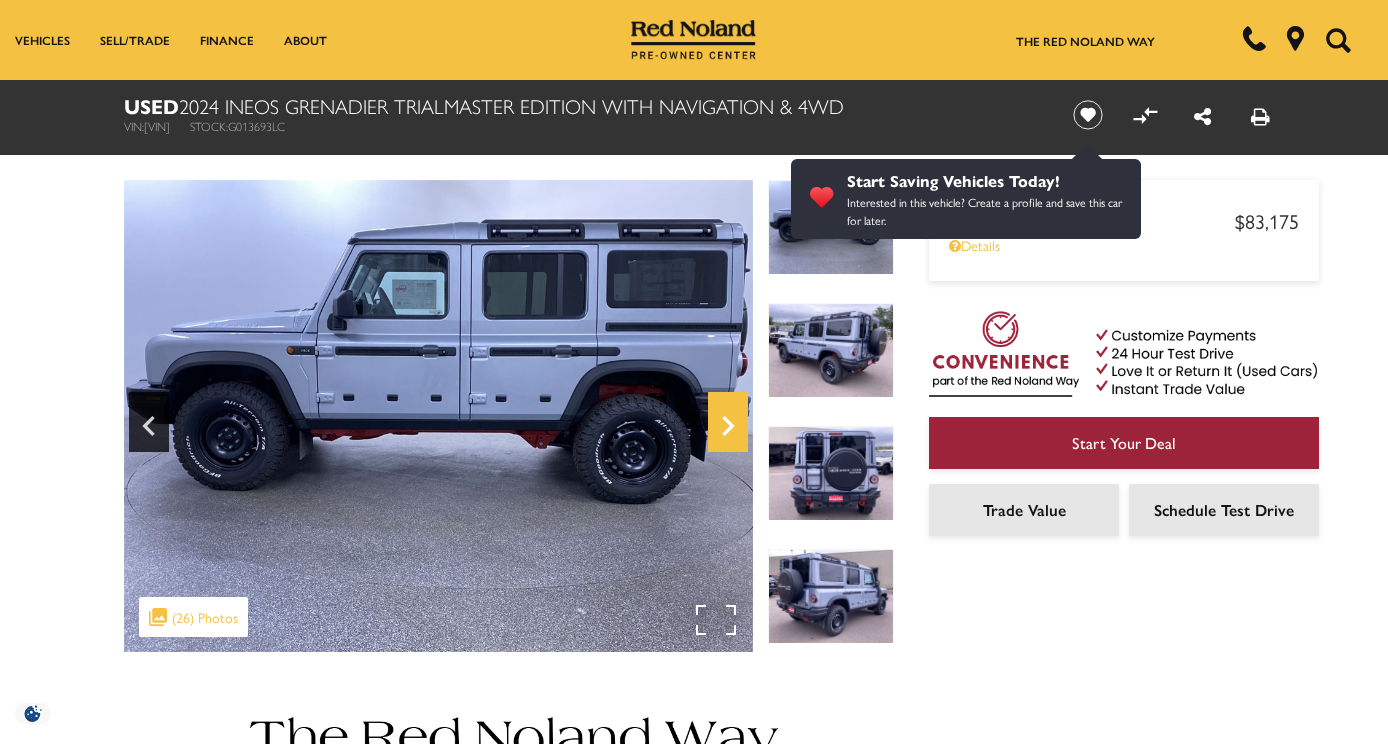 scroll, scrollTop: 0, scrollLeft: 0, axis: both 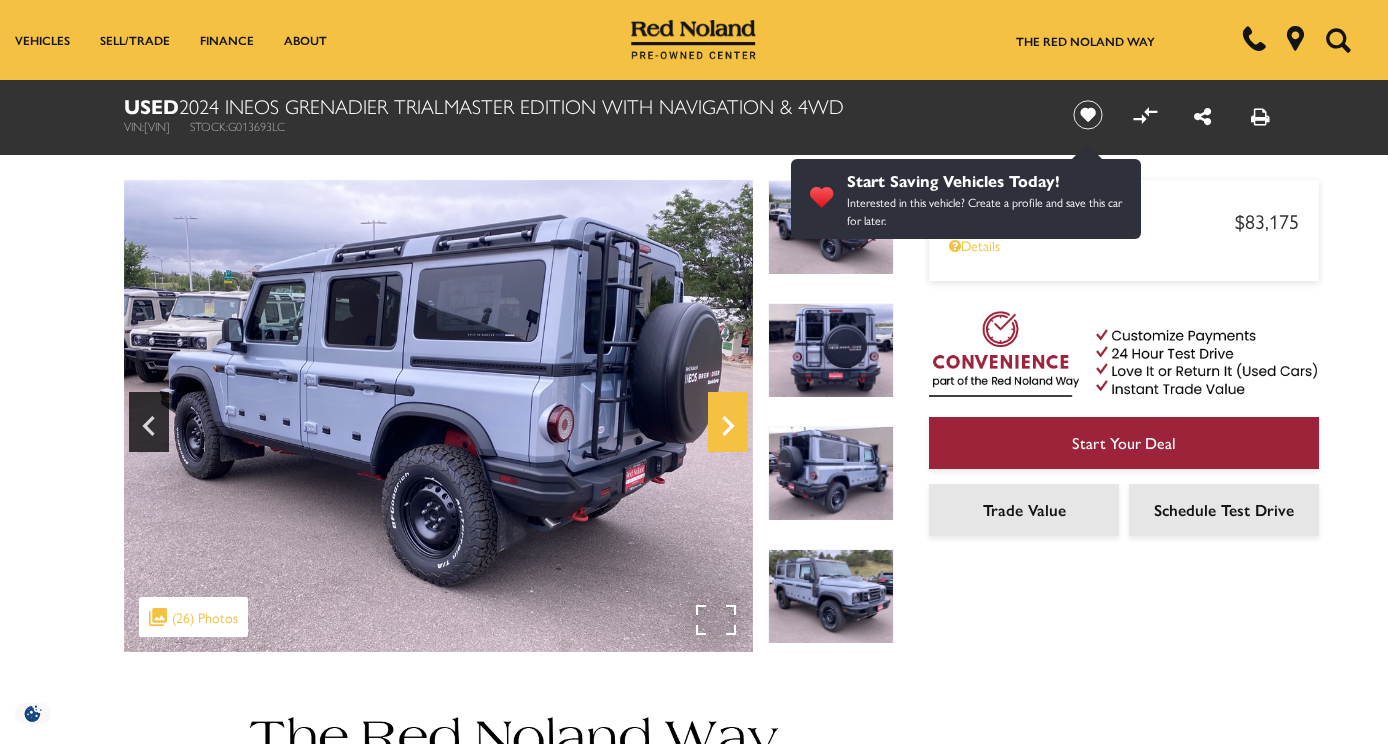 click 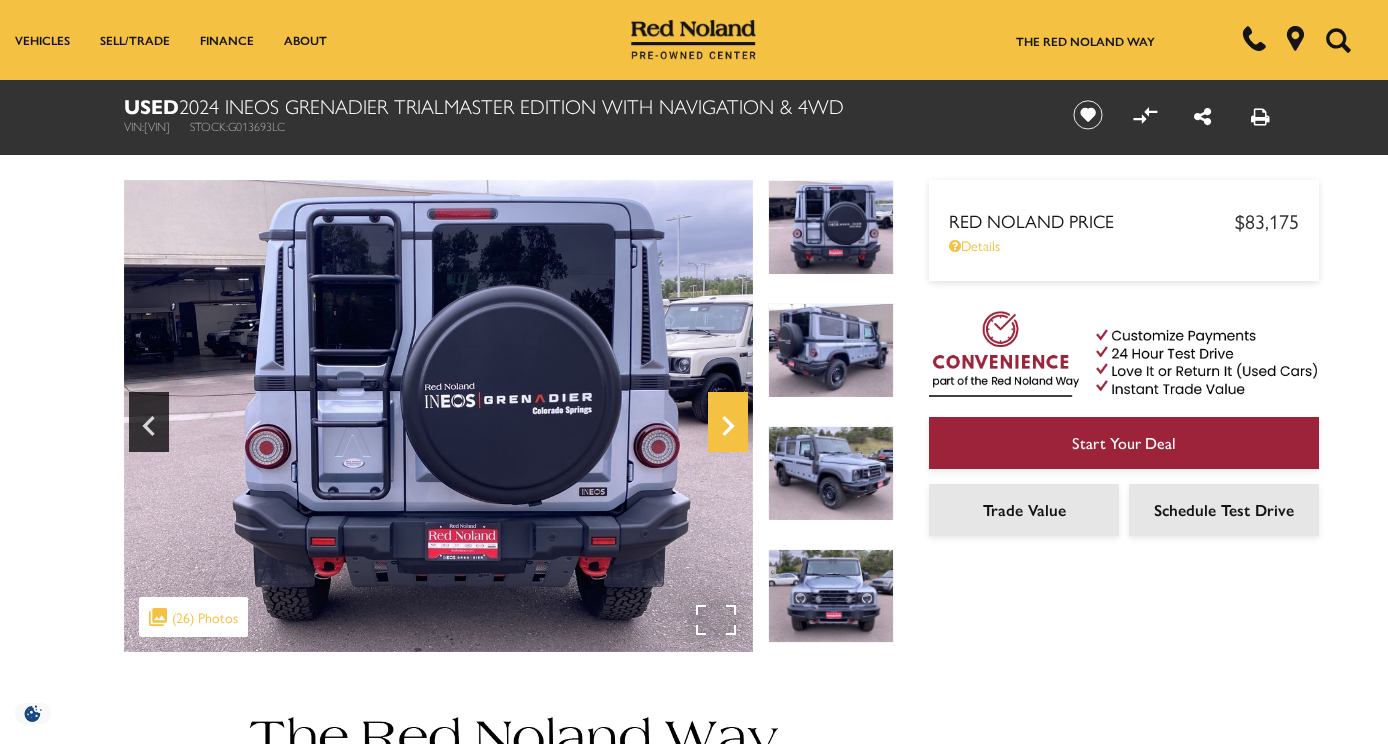 click 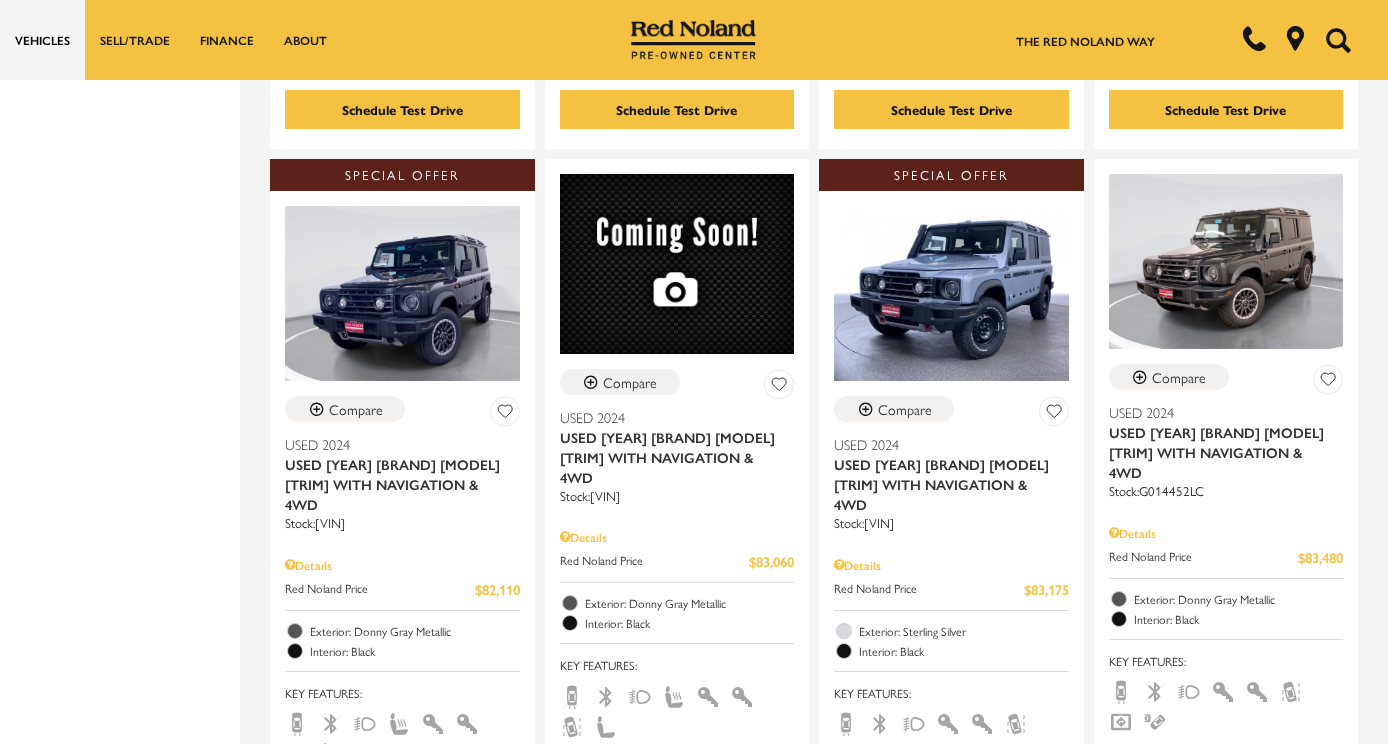 scroll, scrollTop: 0, scrollLeft: 0, axis: both 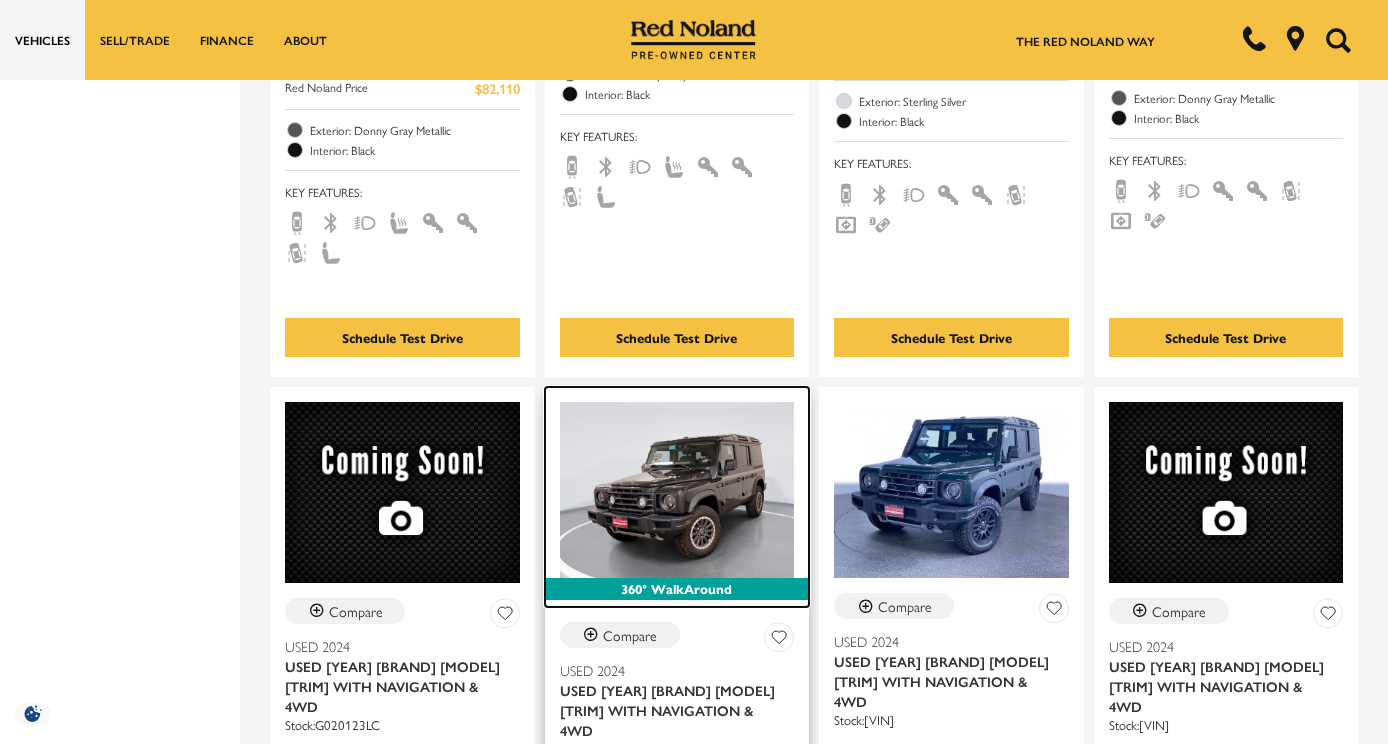 click at bounding box center [677, 490] 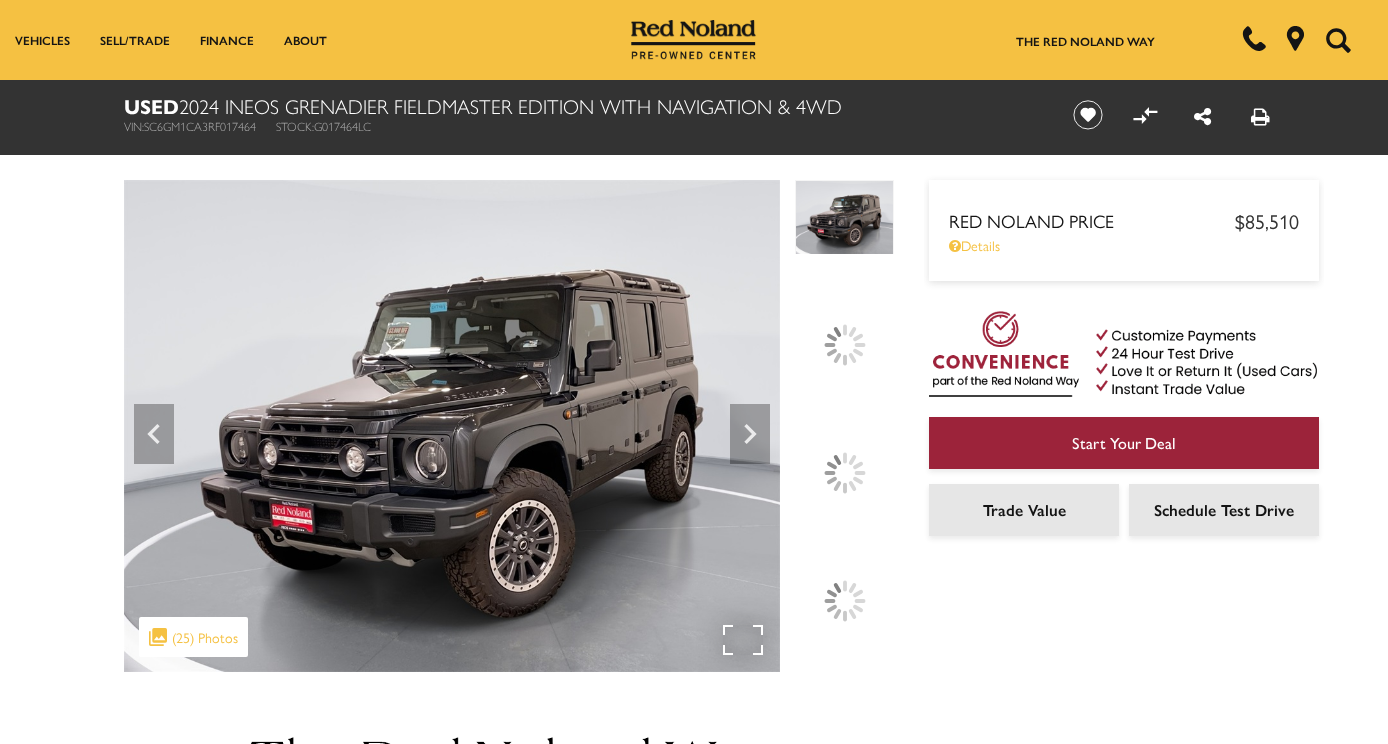 scroll, scrollTop: 0, scrollLeft: 0, axis: both 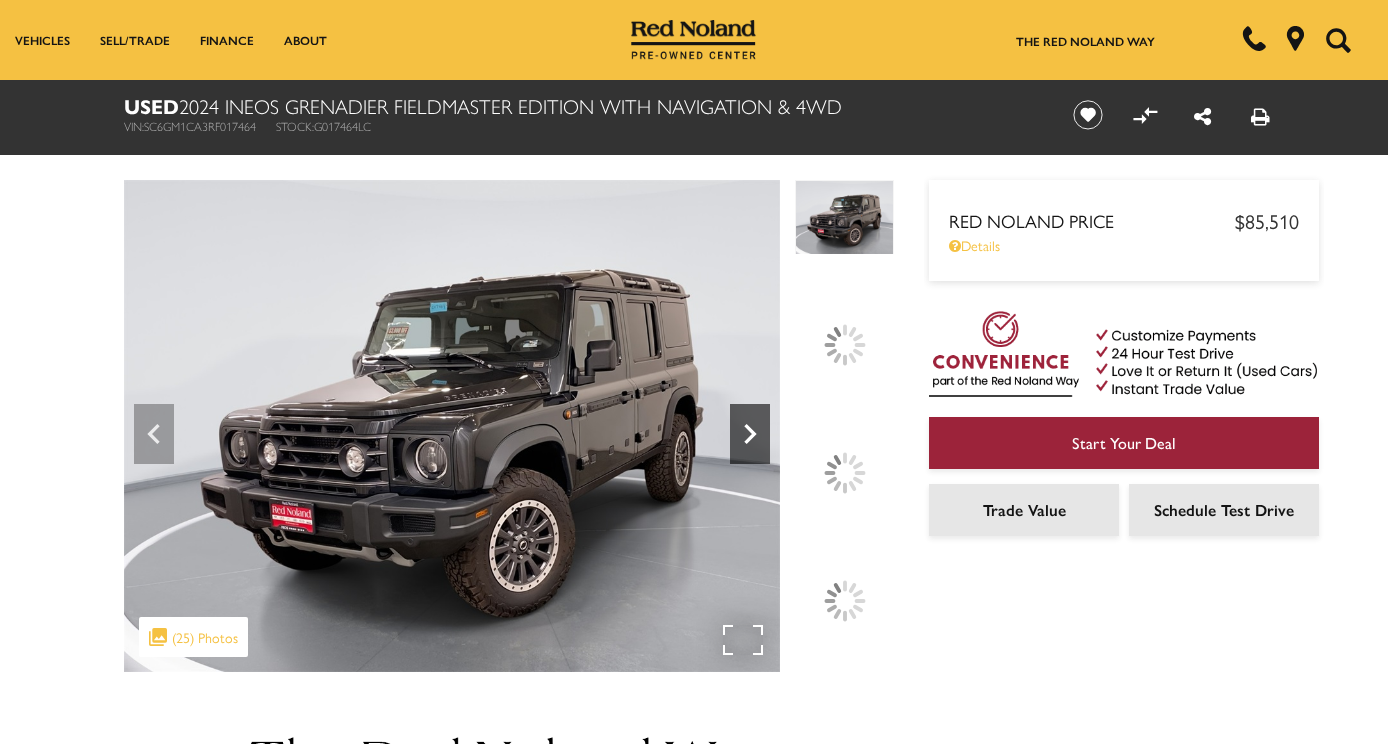 click at bounding box center [845, 473] 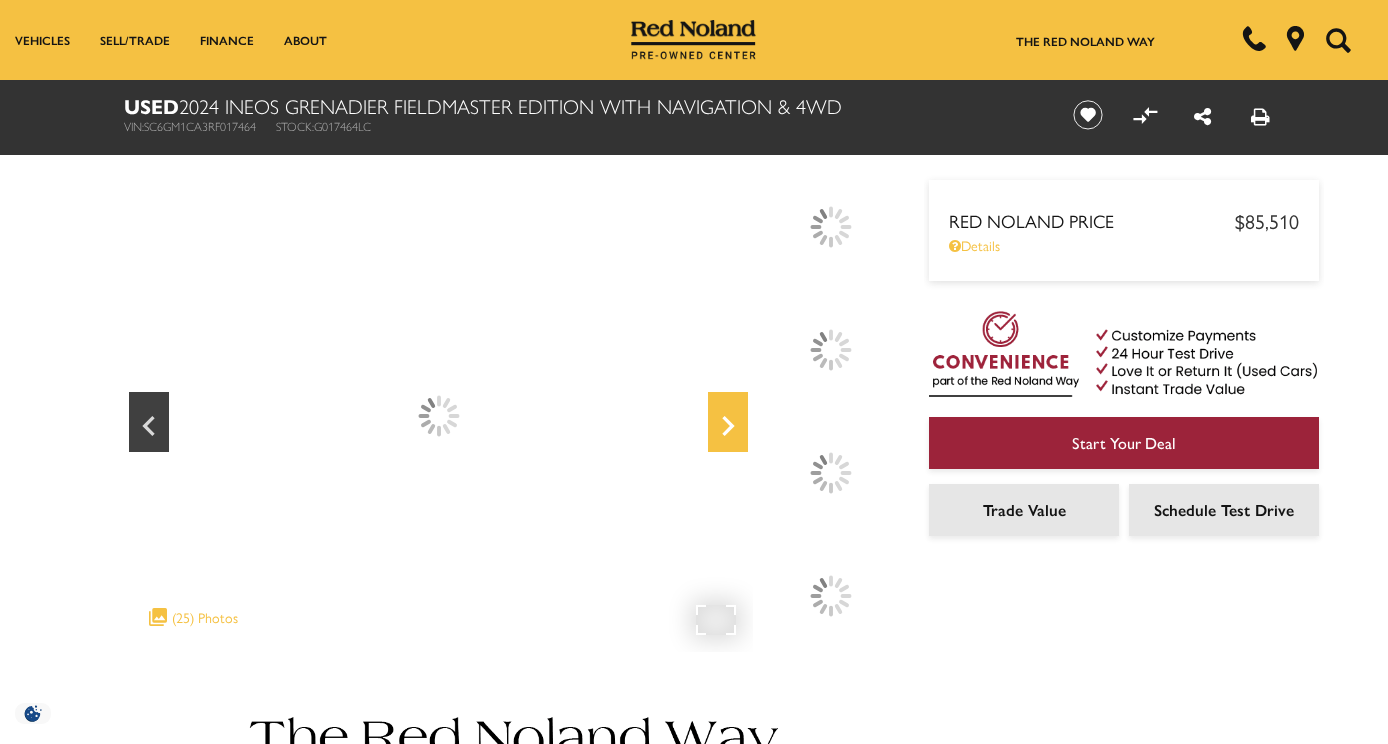 scroll, scrollTop: 0, scrollLeft: 0, axis: both 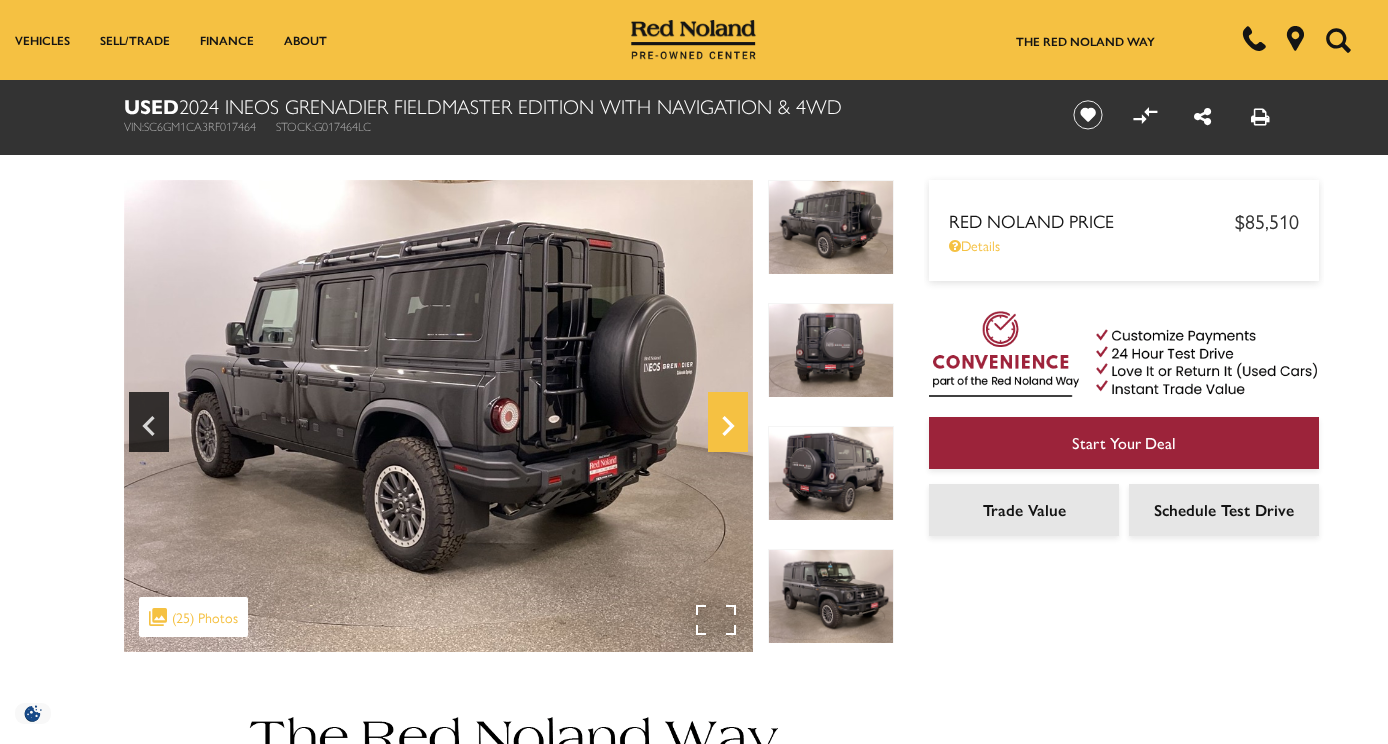 click at bounding box center [831, 473] 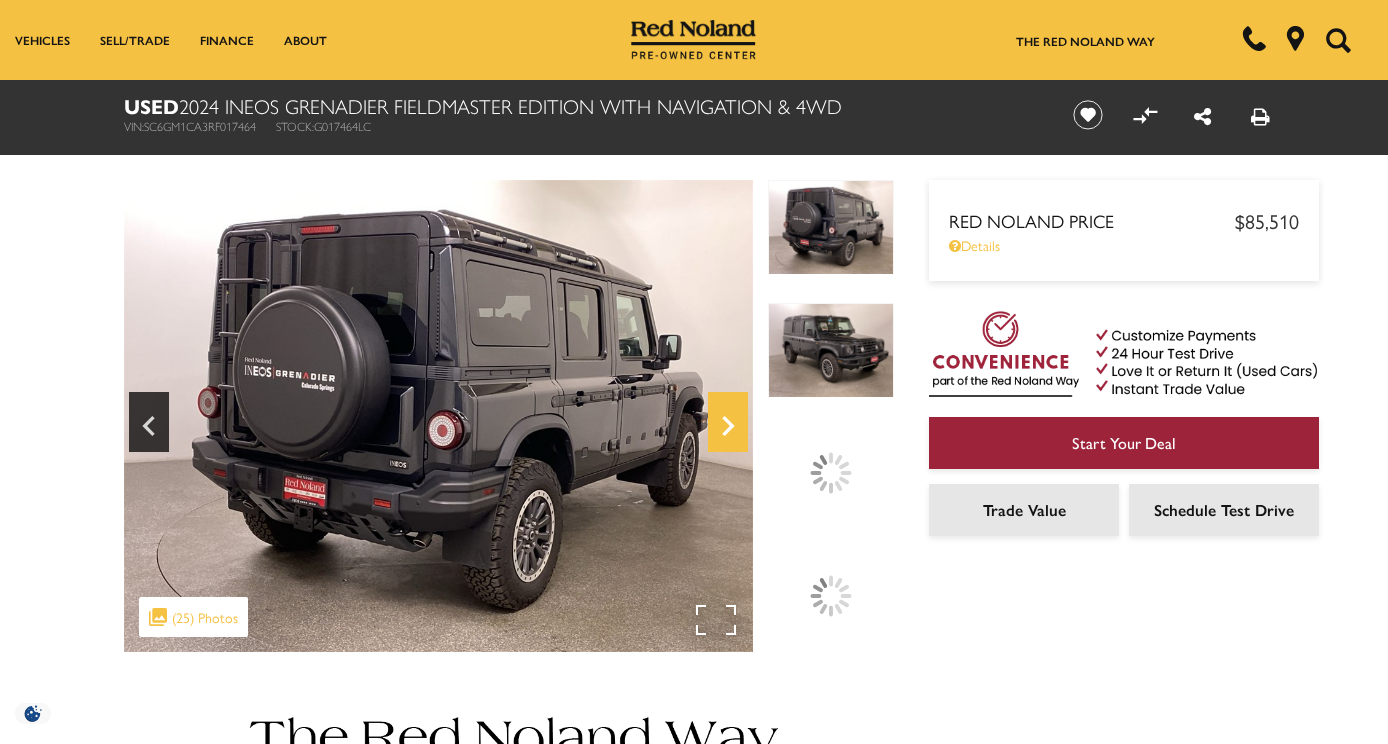 scroll, scrollTop: 0, scrollLeft: 0, axis: both 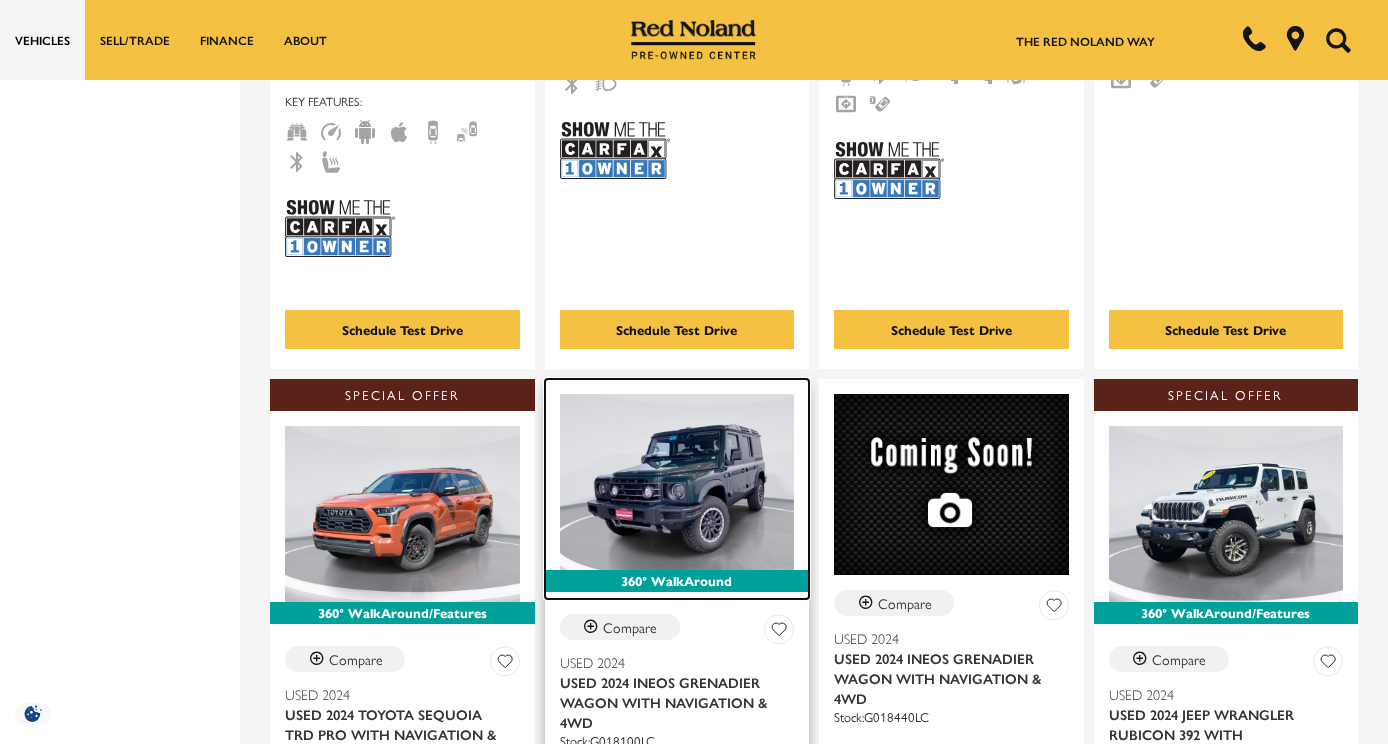click at bounding box center (677, 482) 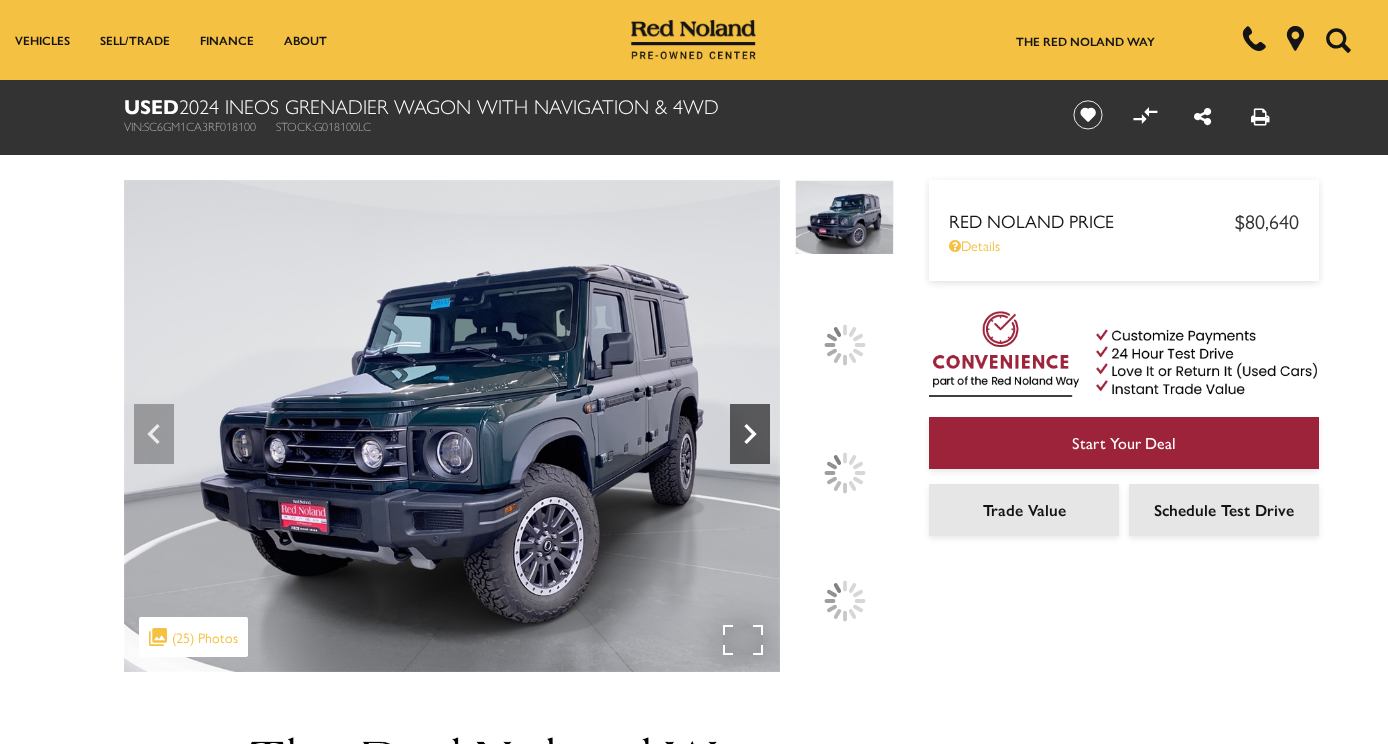 scroll, scrollTop: 0, scrollLeft: 0, axis: both 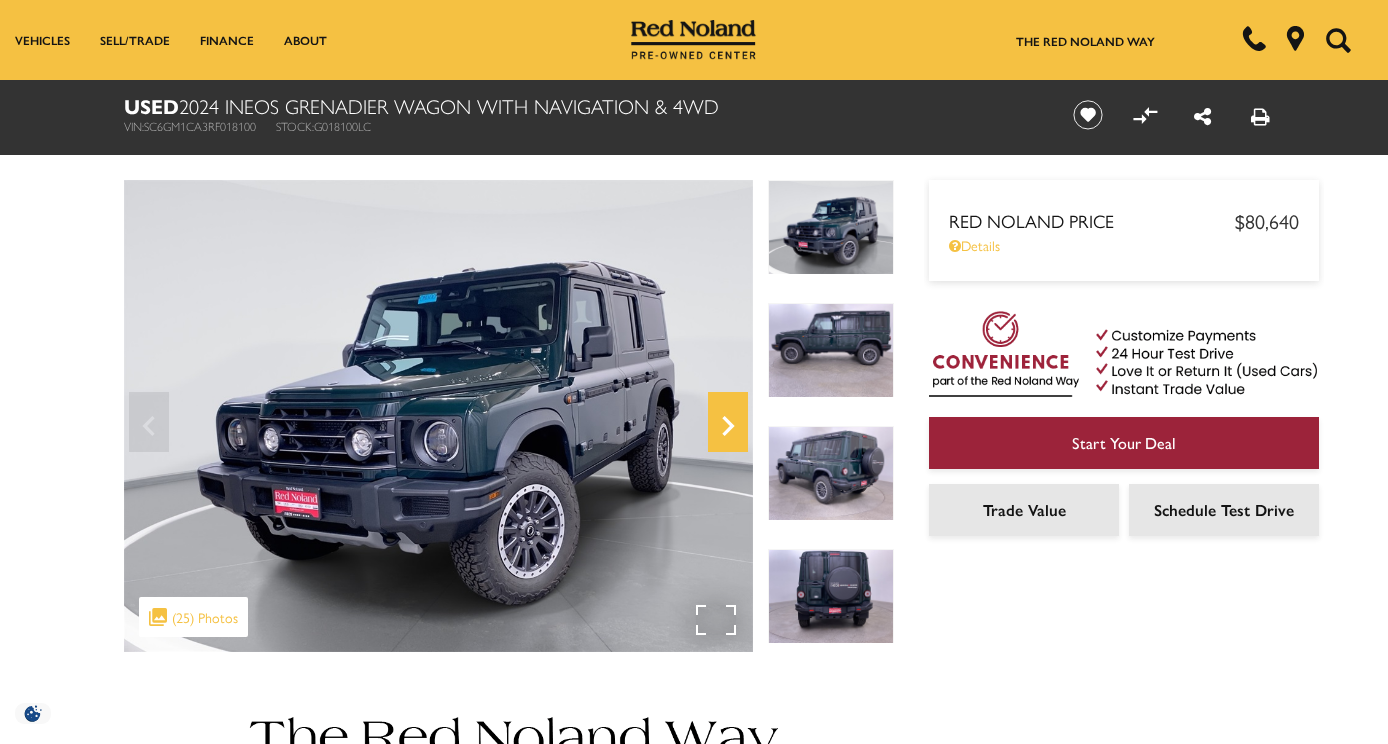 click 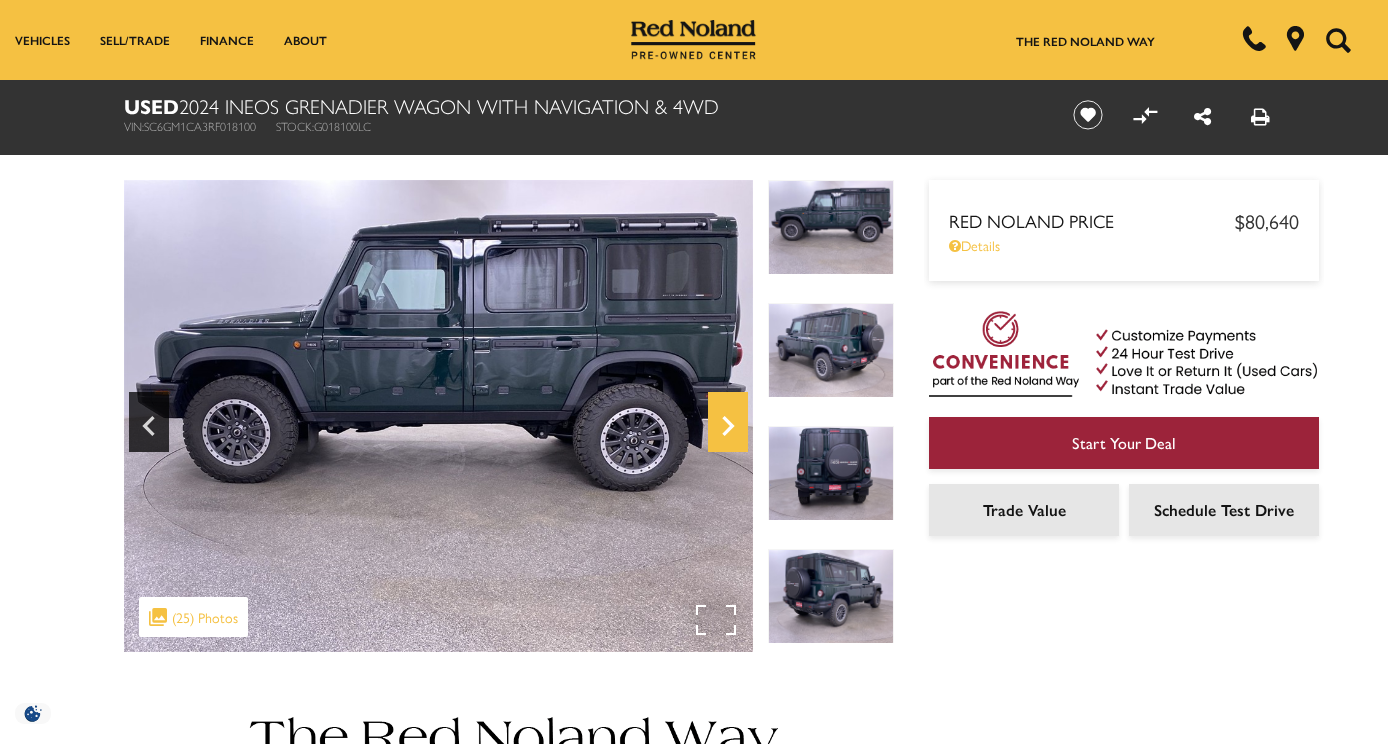 scroll, scrollTop: 0, scrollLeft: 0, axis: both 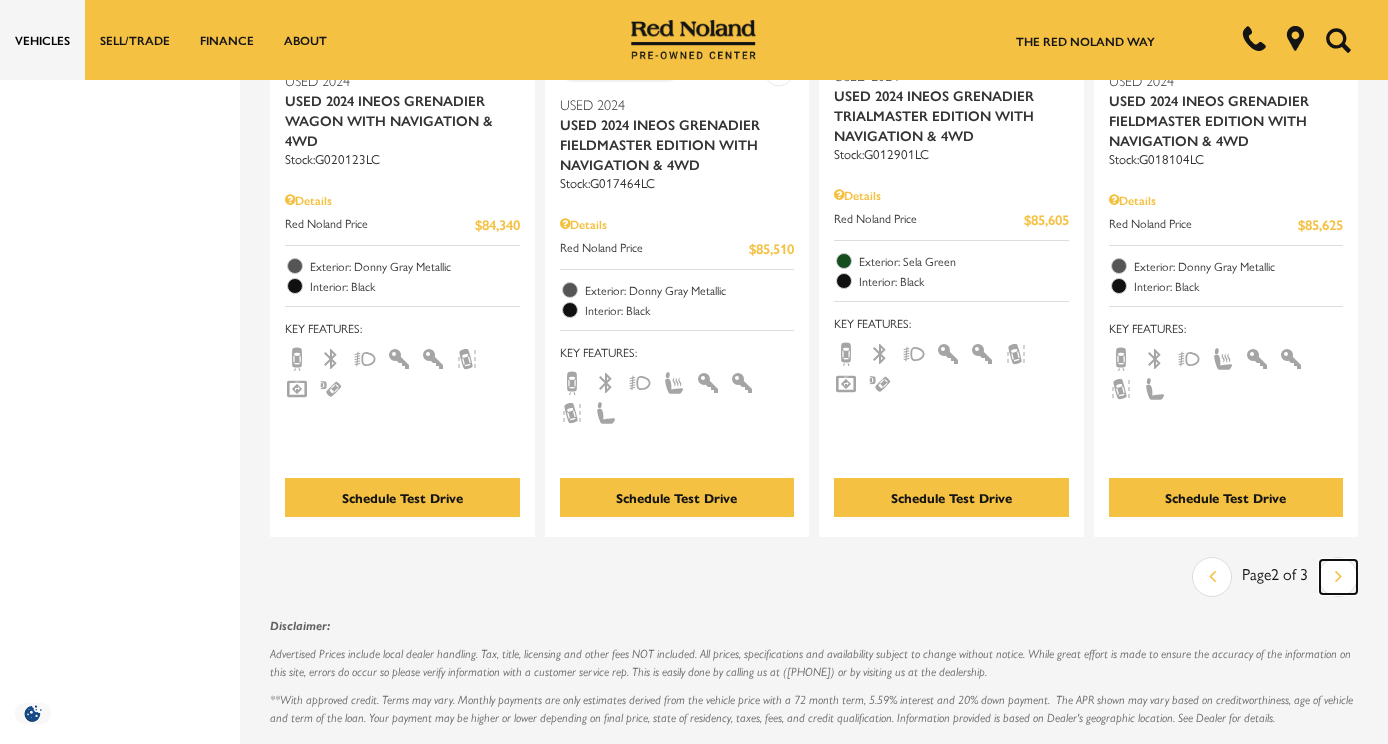 click at bounding box center (1338, 576) 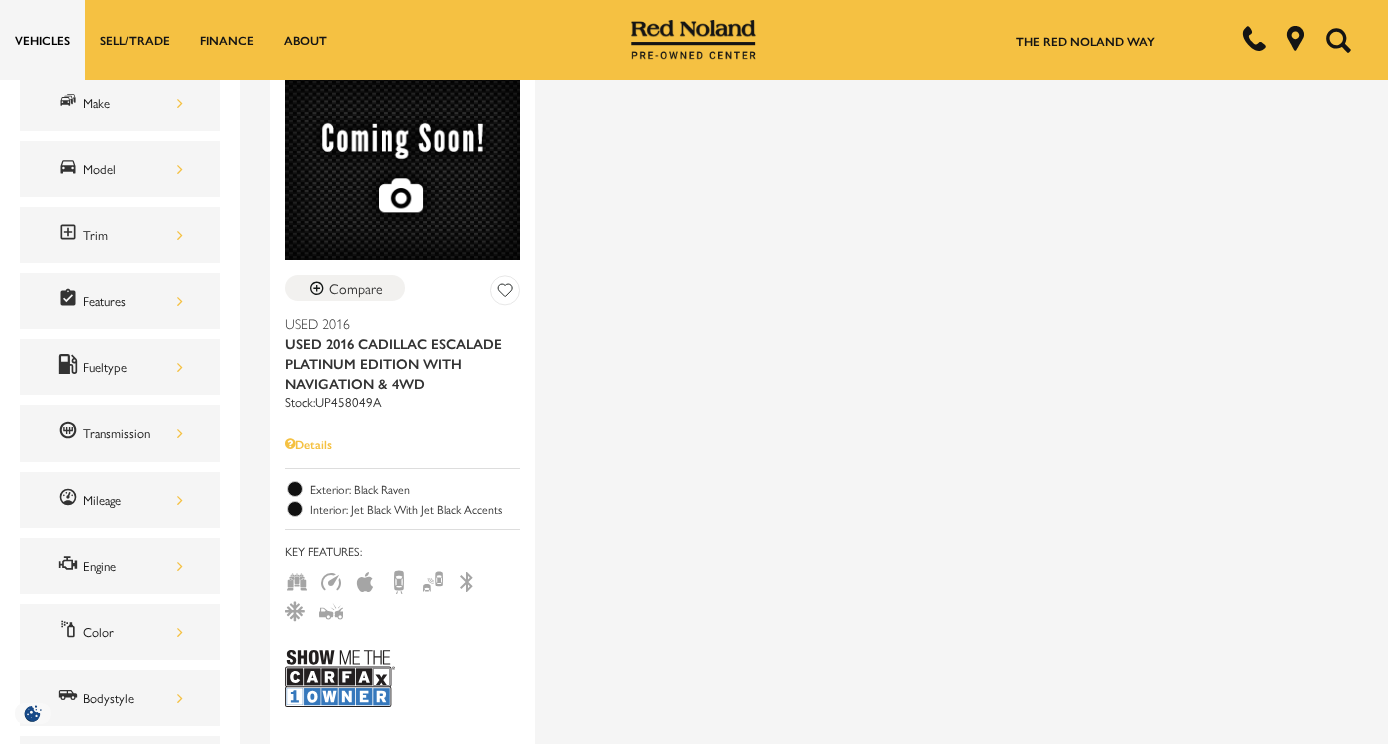 scroll, scrollTop: 368, scrollLeft: 0, axis: vertical 